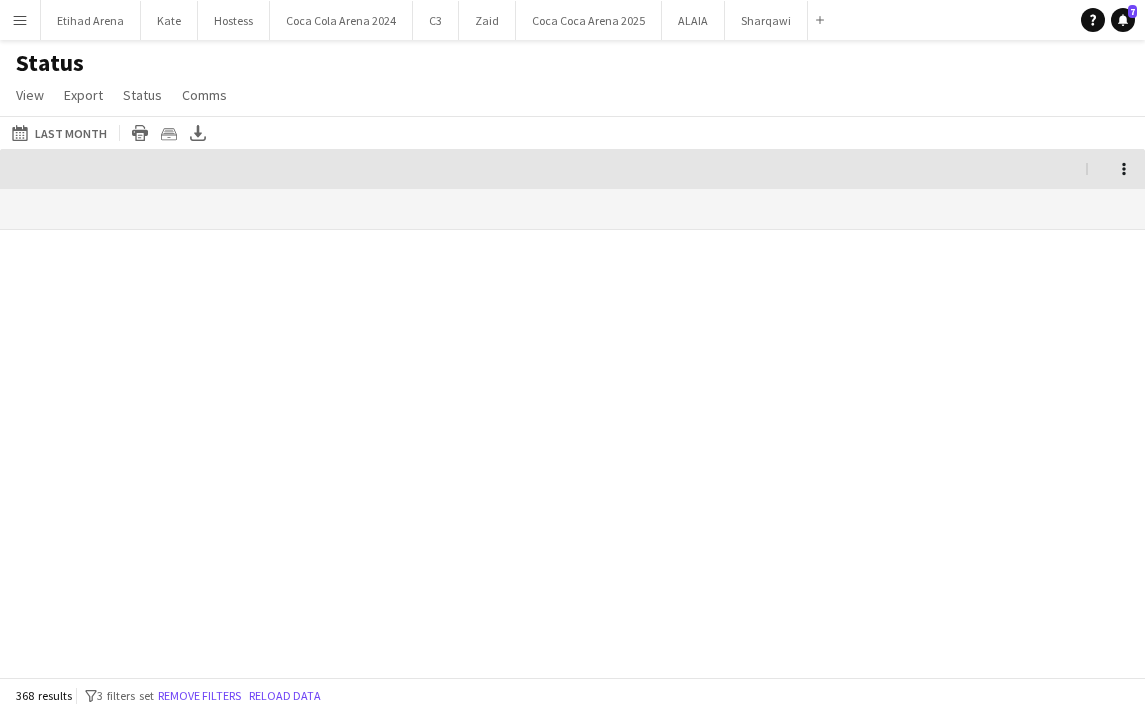 scroll, scrollTop: 0, scrollLeft: 0, axis: both 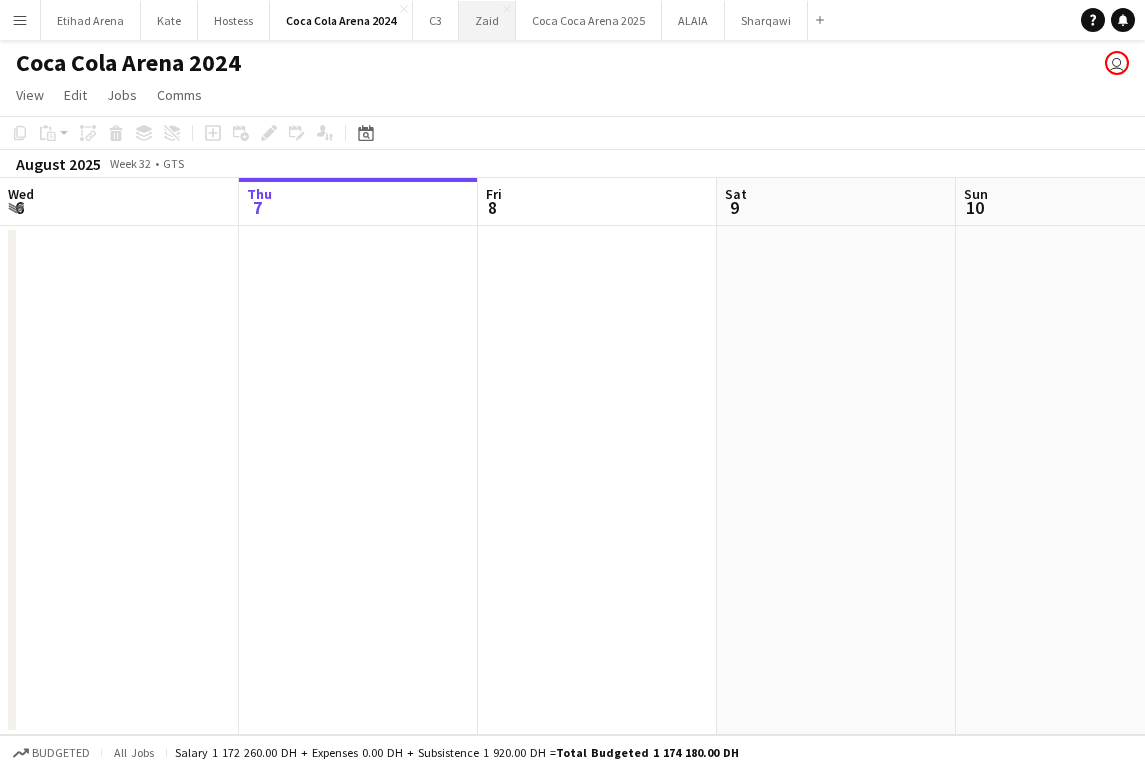 click on "[FIRST]
Close" at bounding box center [487, 20] 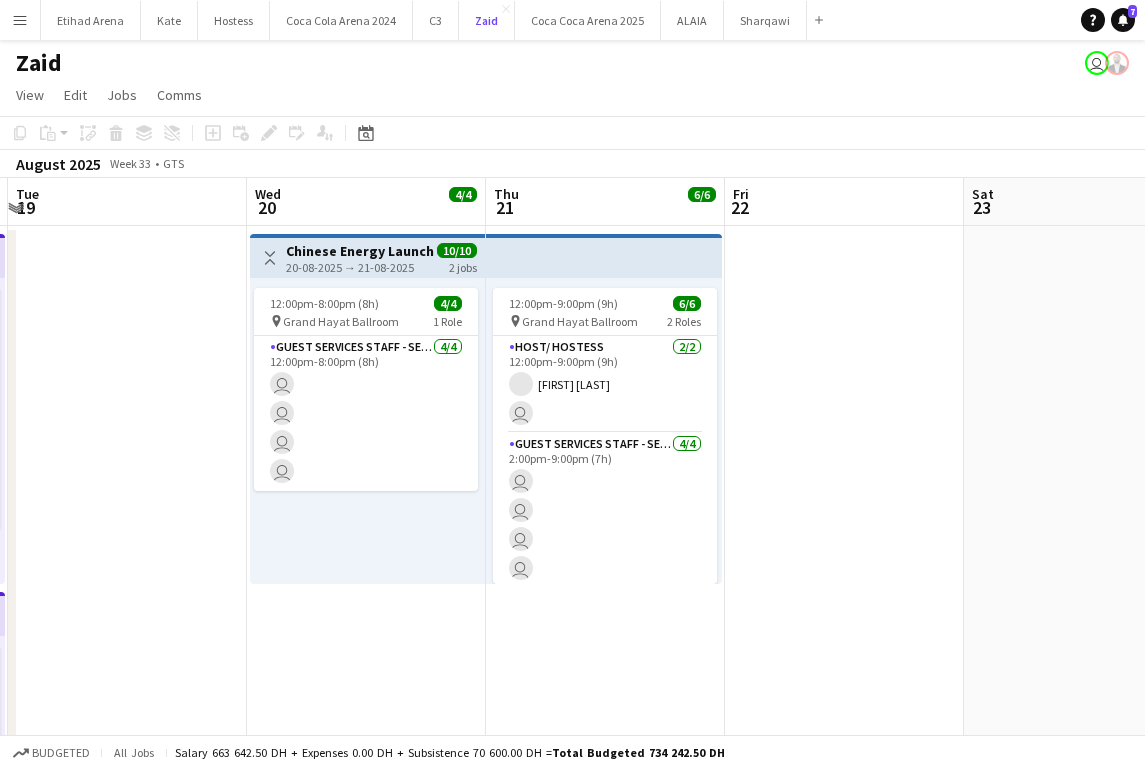 scroll, scrollTop: 0, scrollLeft: 707, axis: horizontal 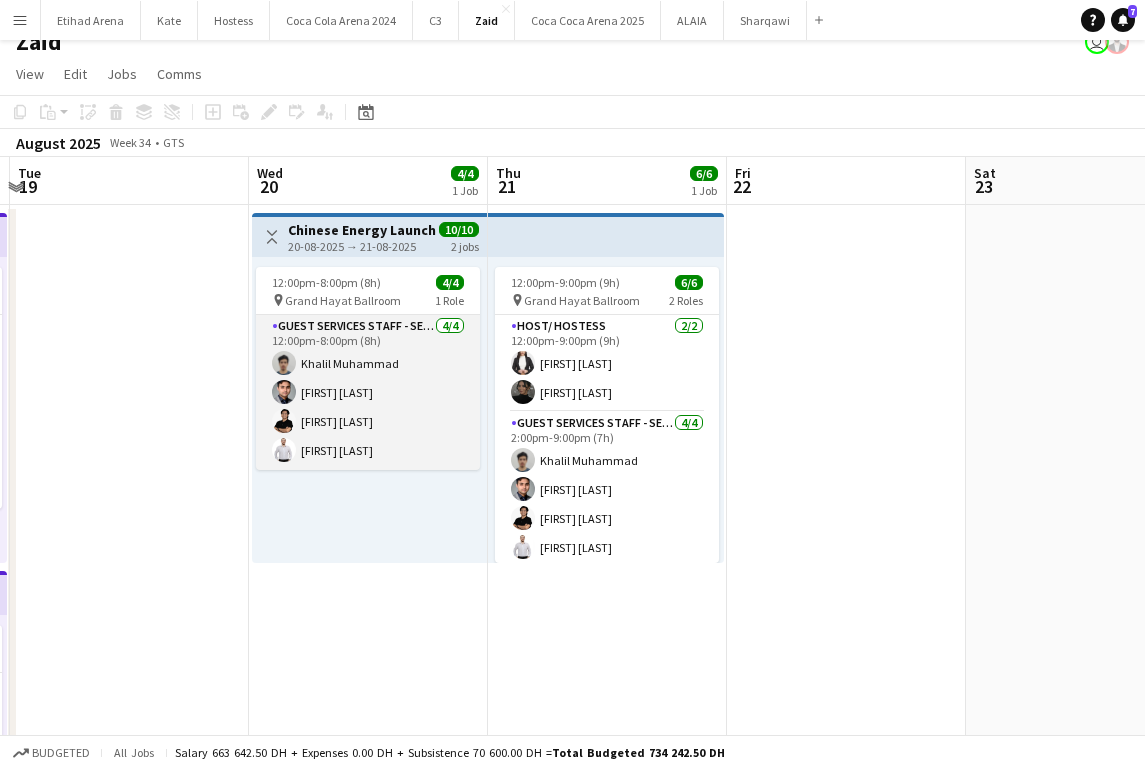 click on "Guest Services Staff - Senior   4/4   12:00pm-8:00pm (8h)
[FIRST] [LAST] [FIRST] [LAST] [FIRST] [LAST] [FIRST] [LAST]" at bounding box center [368, 392] 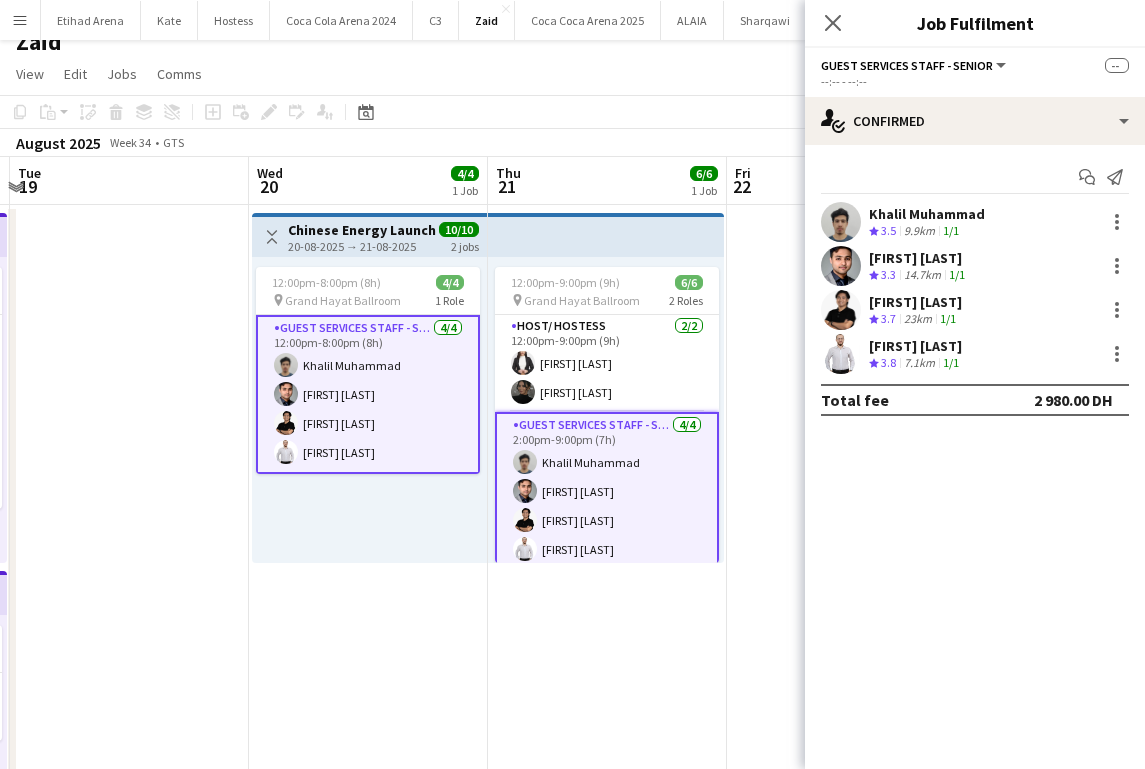 click at bounding box center [841, 222] 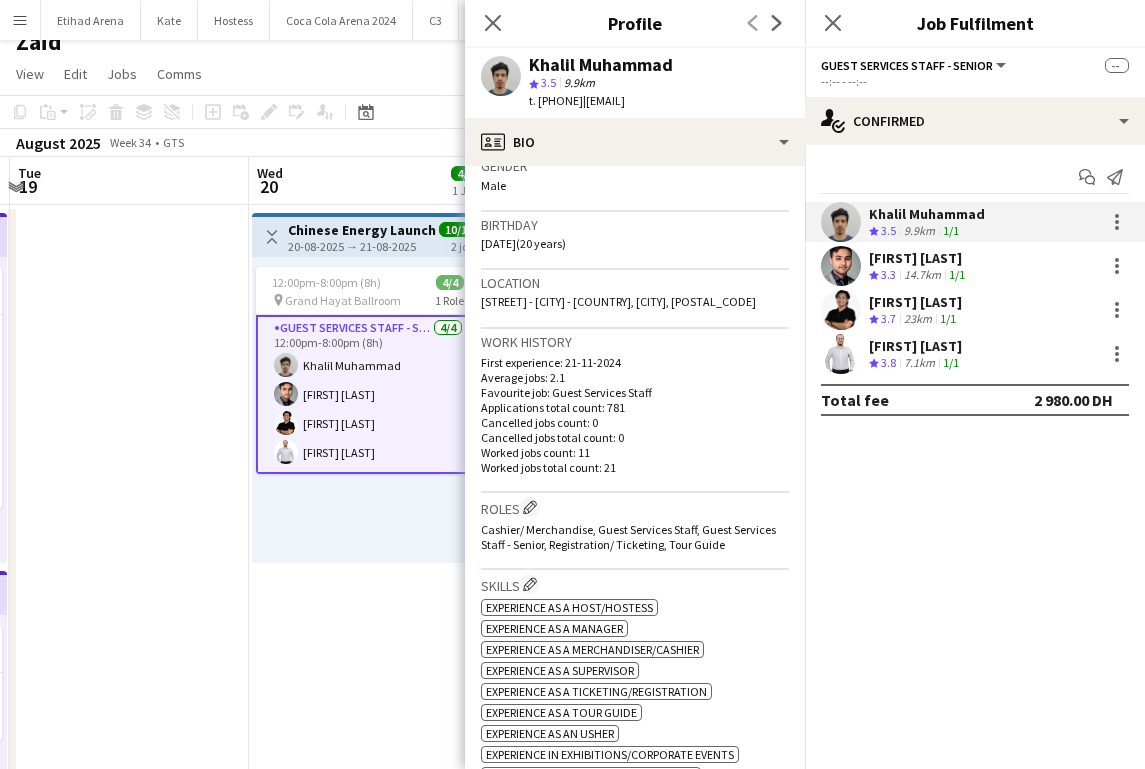 scroll, scrollTop: 0, scrollLeft: 0, axis: both 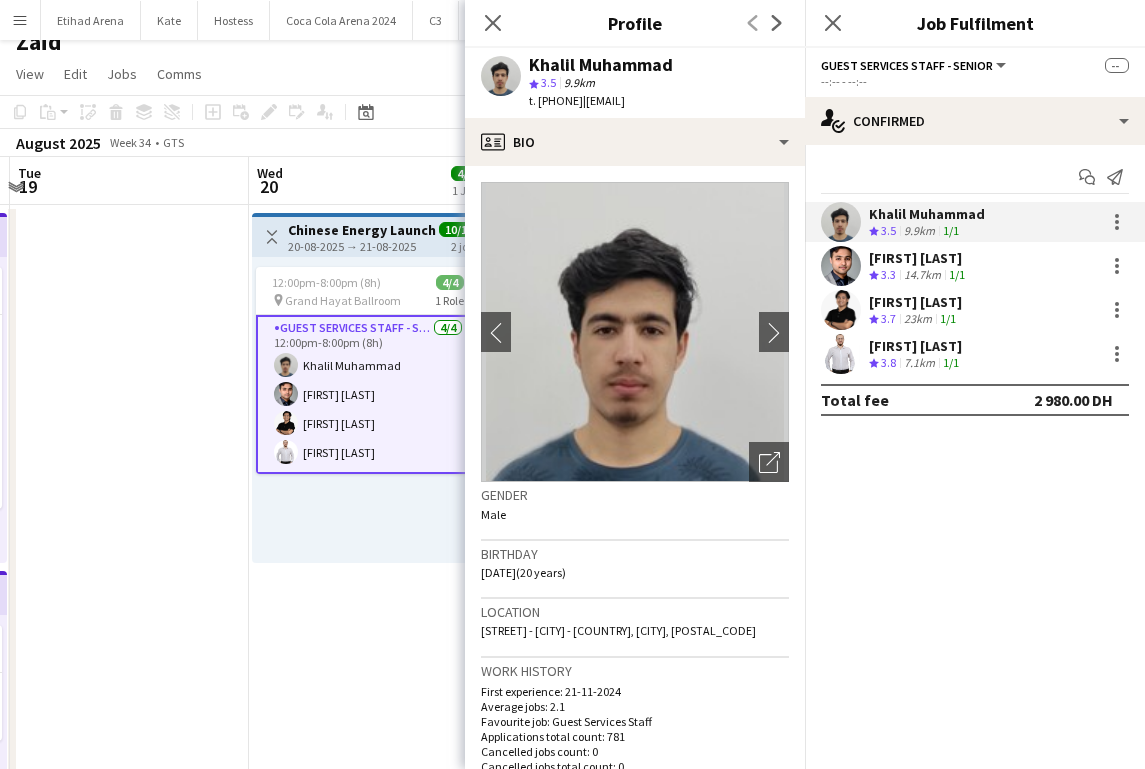 click at bounding box center (841, 266) 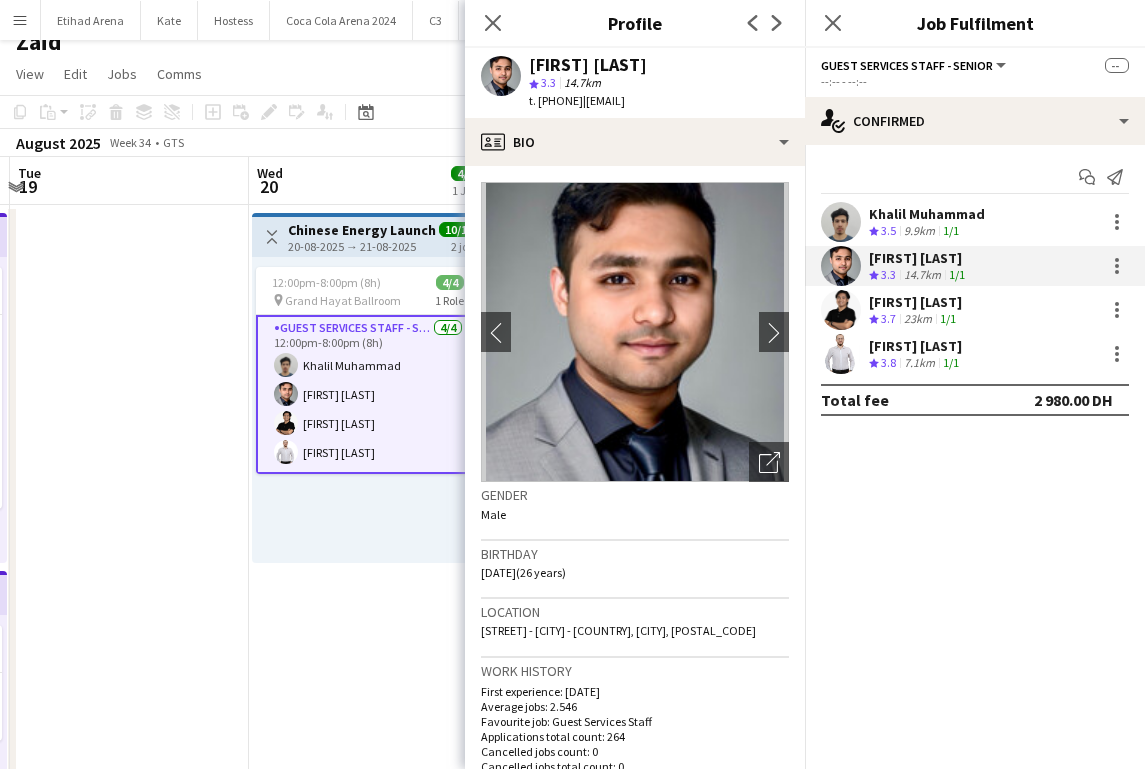 click at bounding box center (841, 310) 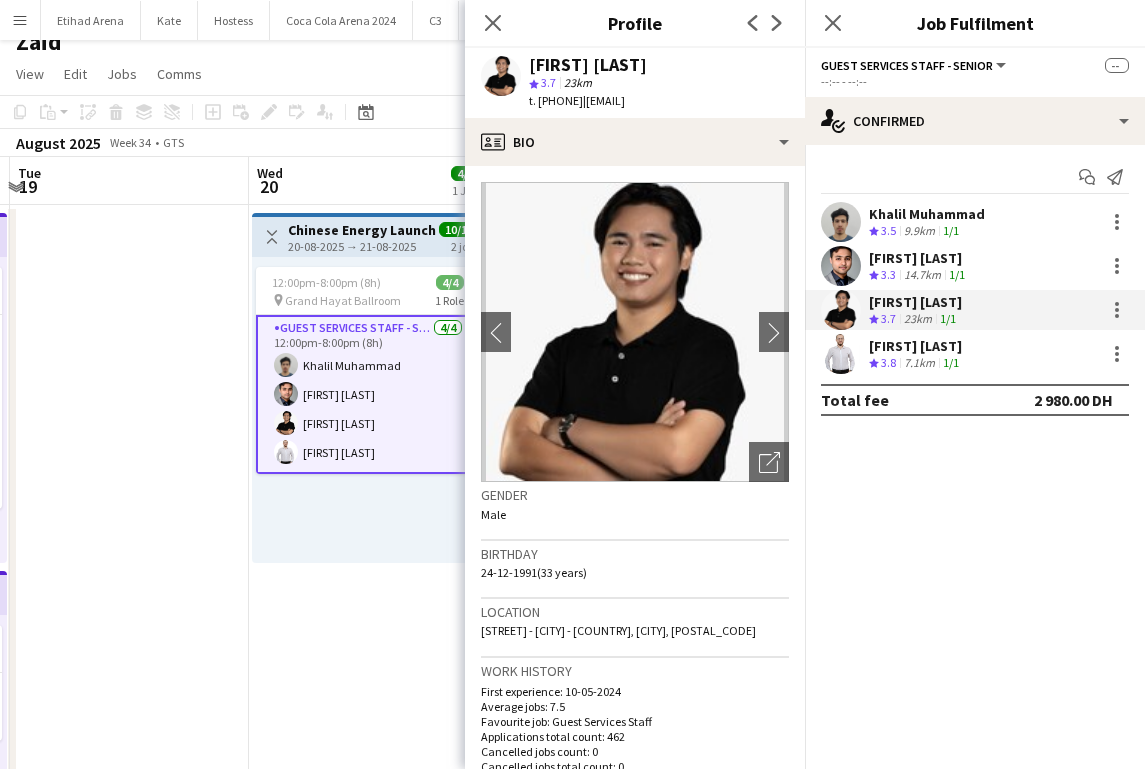 click at bounding box center [841, 354] 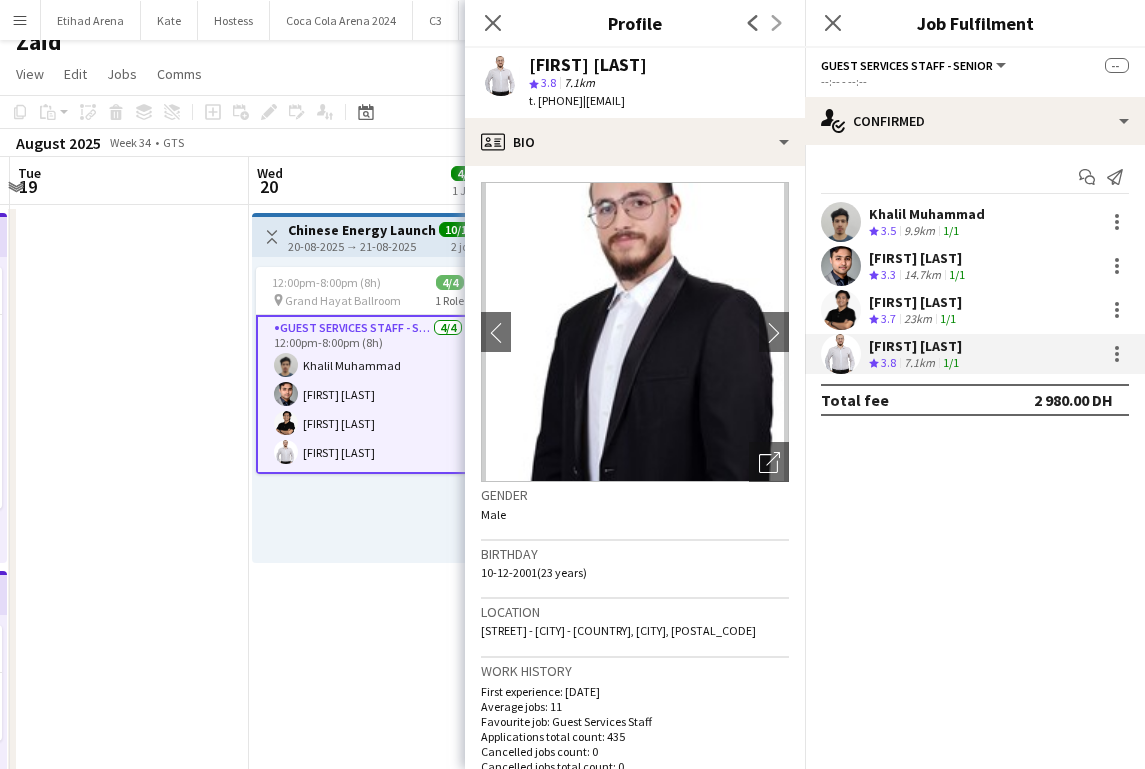 click at bounding box center (841, 222) 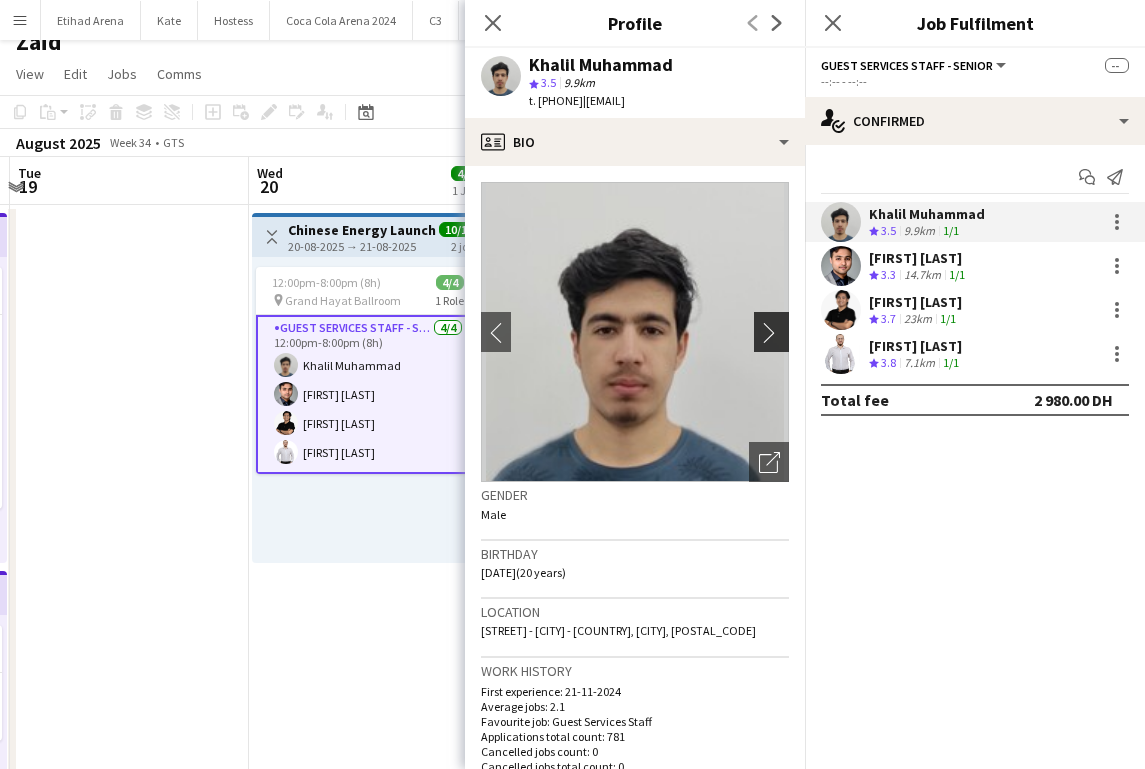 click on "chevron-right" 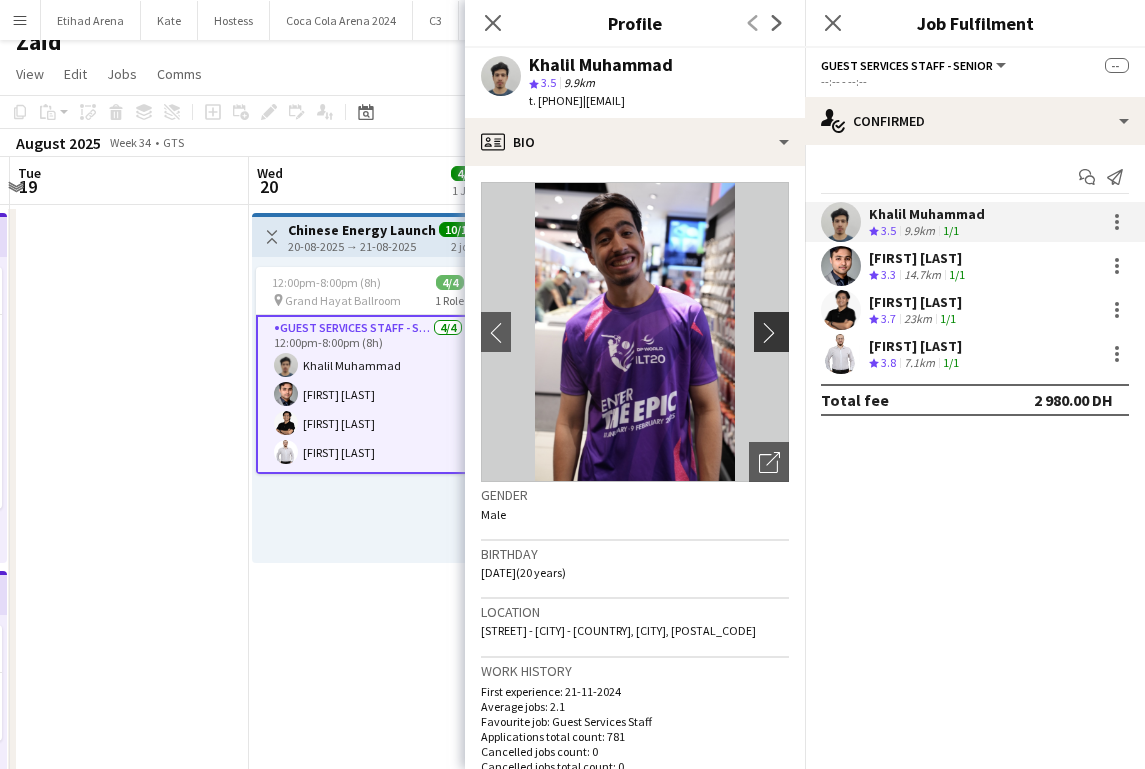 click on "chevron-right" 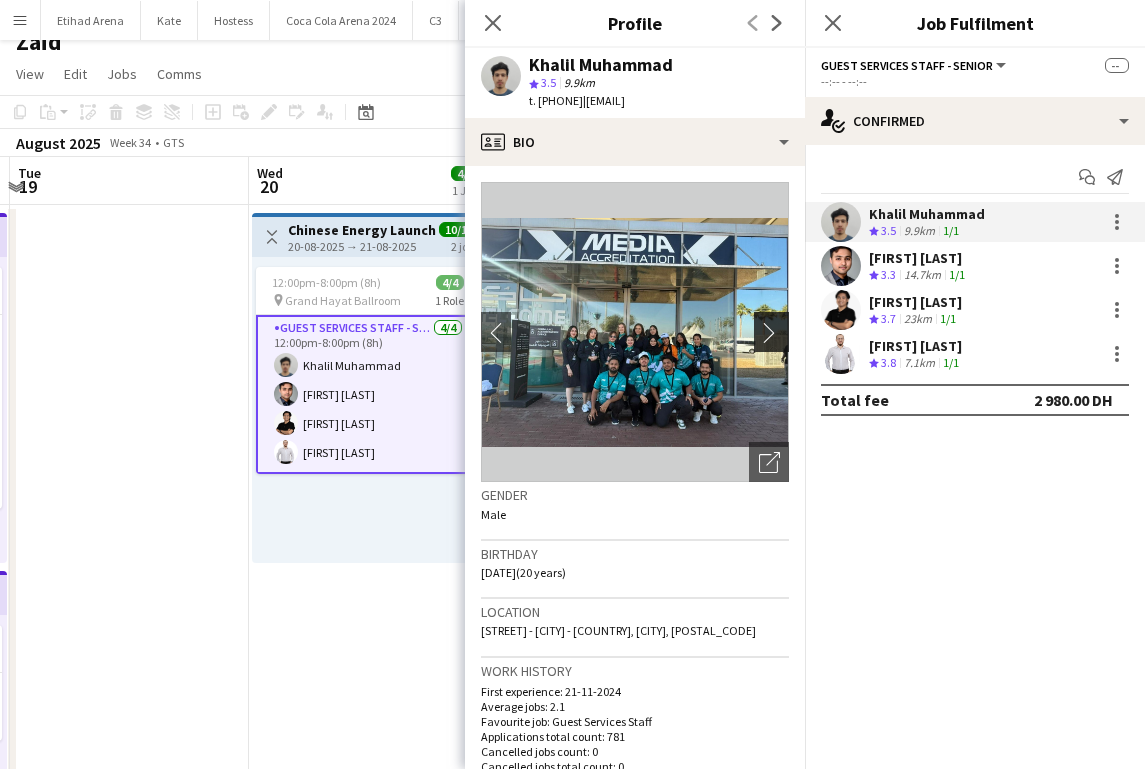 click on "chevron-right" 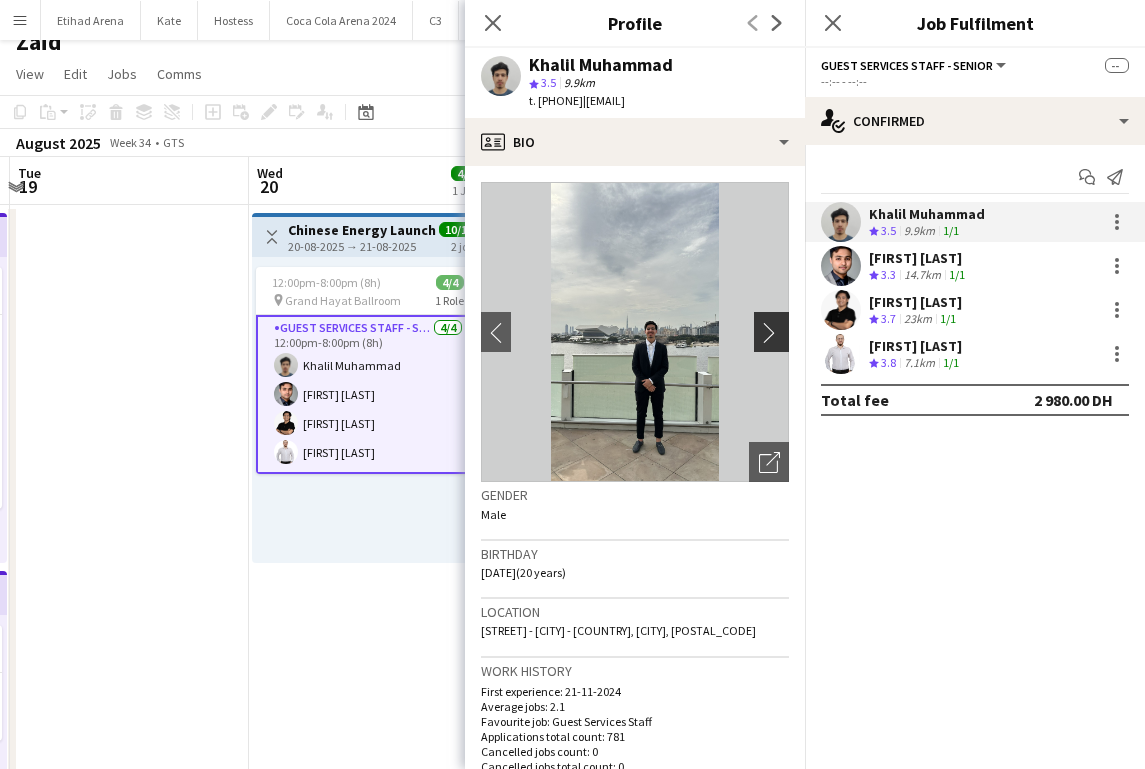 click on "chevron-right" 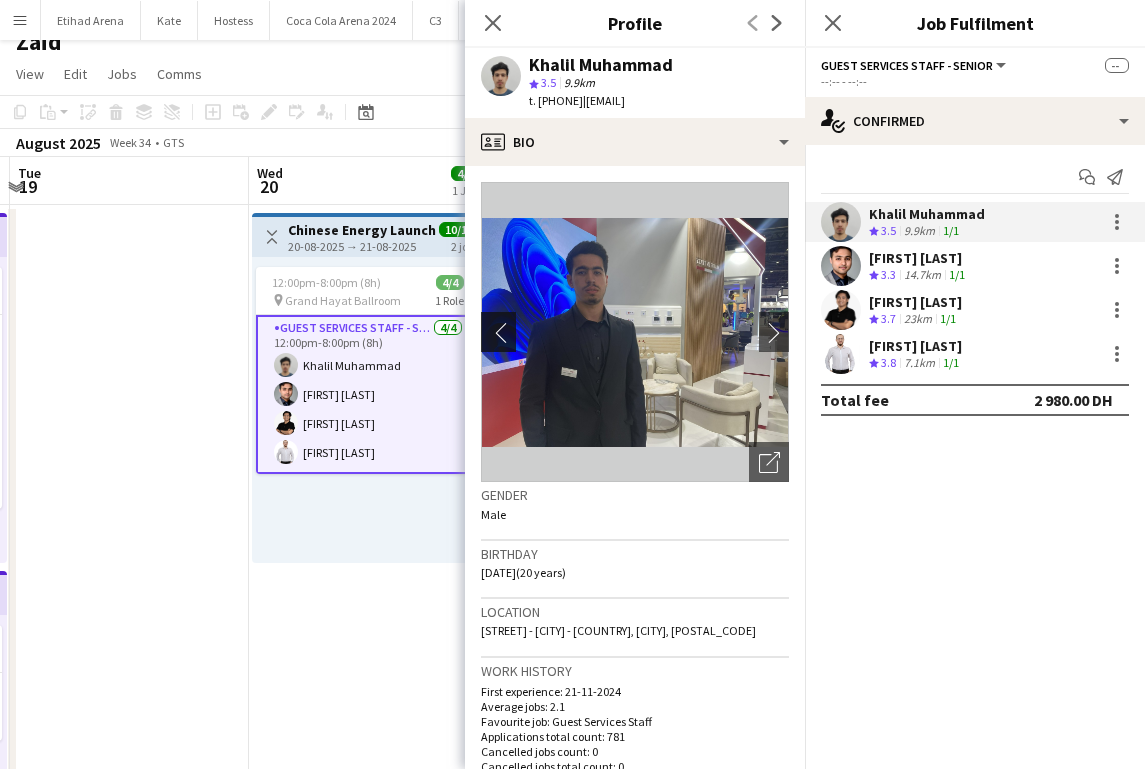 click on "chevron-left" 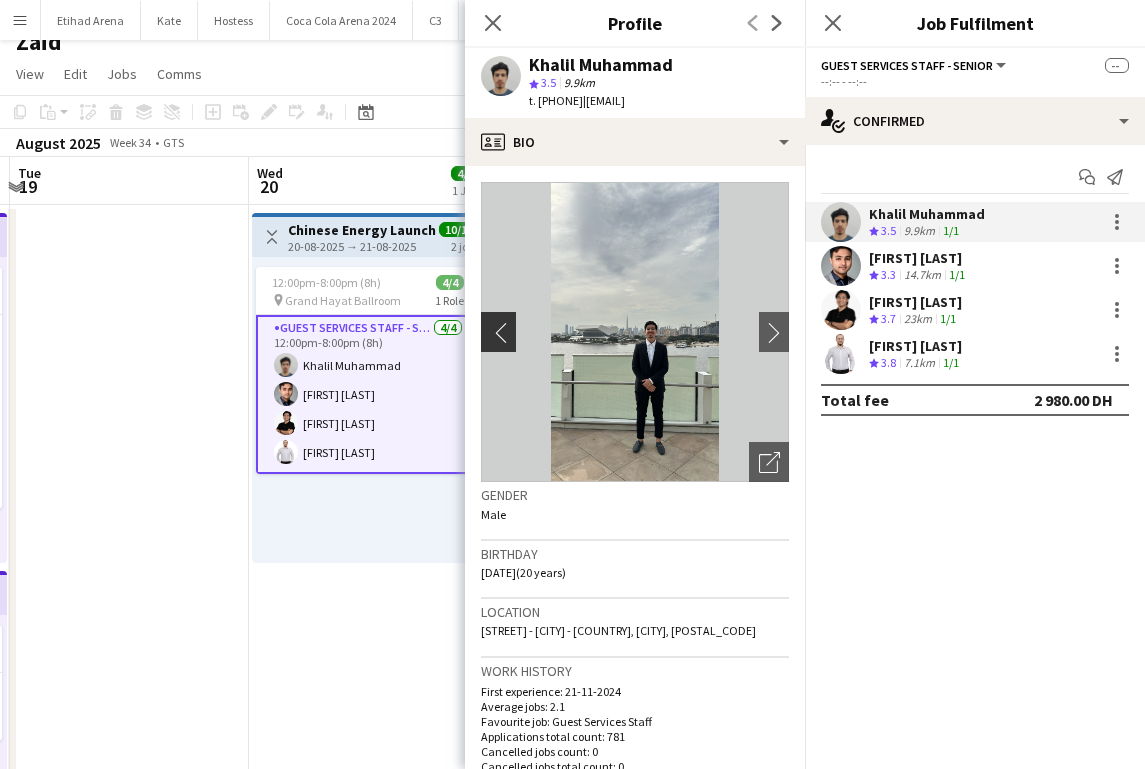 click on "chevron-left" 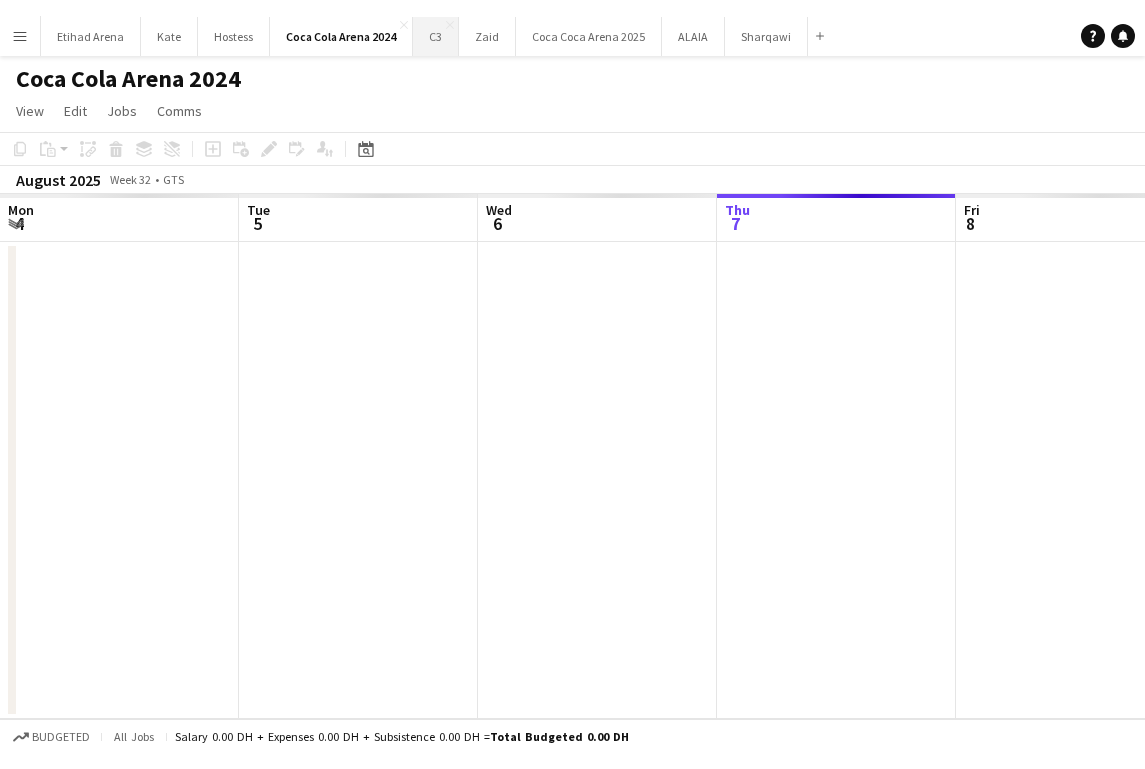 scroll, scrollTop: 0, scrollLeft: 0, axis: both 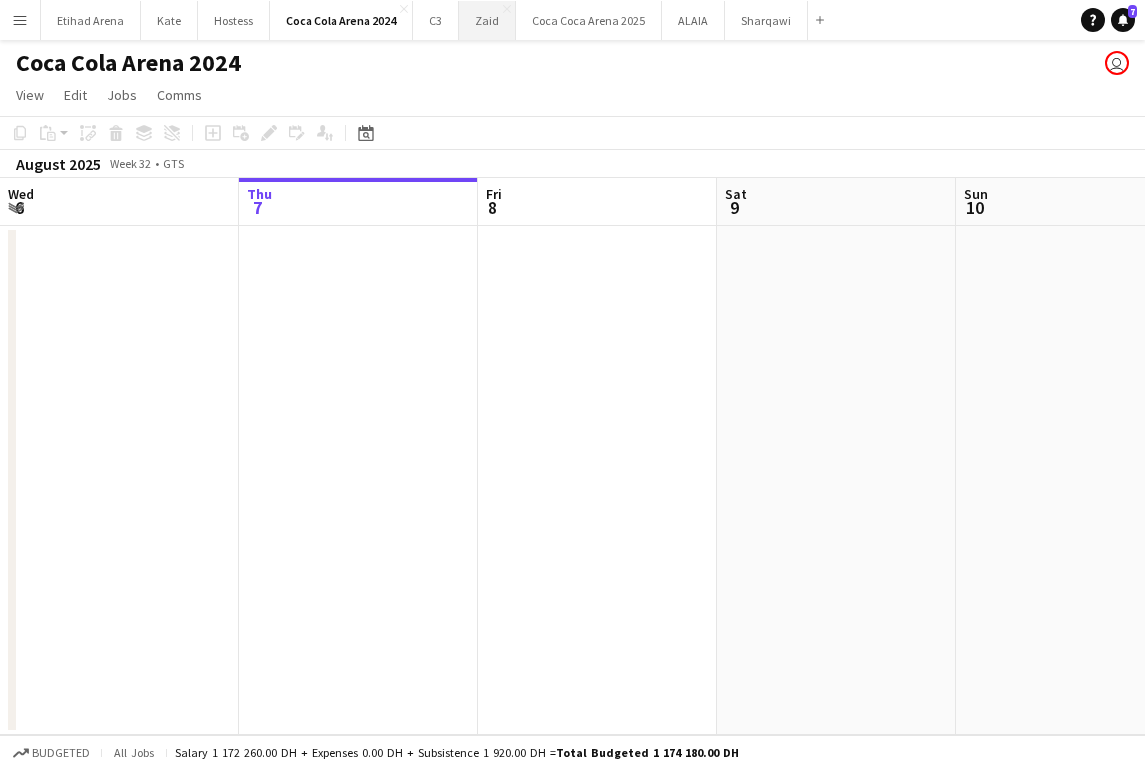 click on "Zaid
Close" at bounding box center [487, 20] 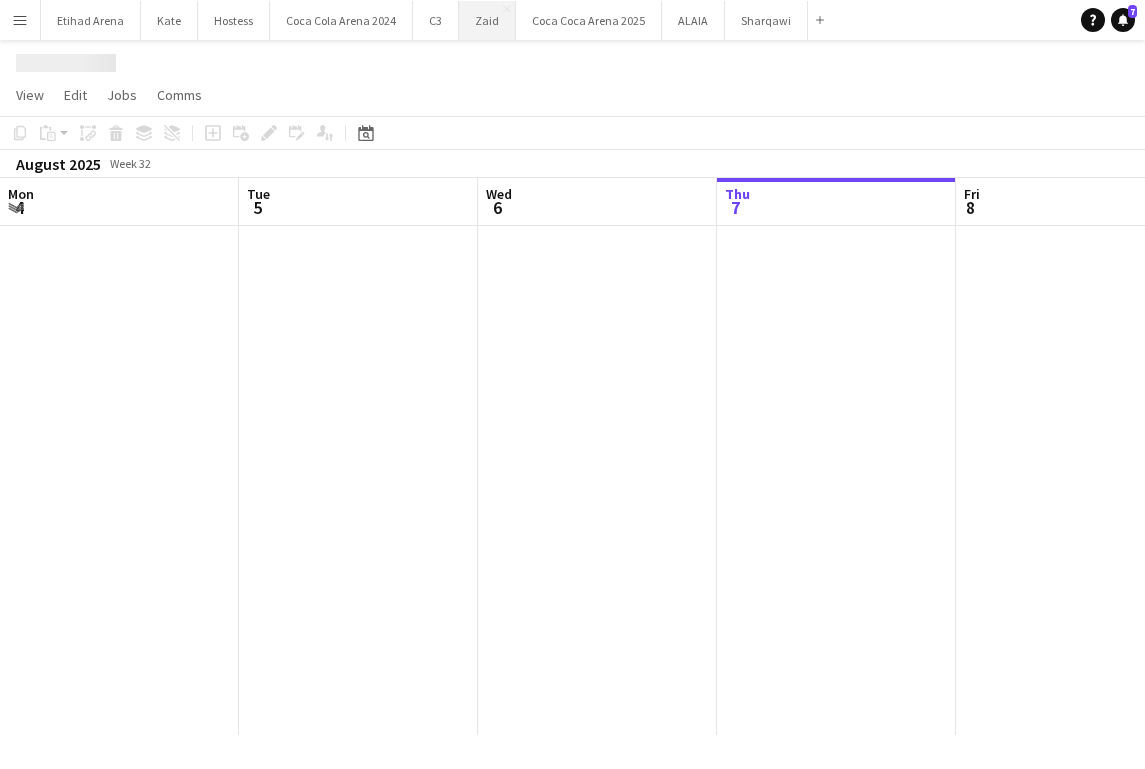 scroll, scrollTop: 0, scrollLeft: 478, axis: horizontal 